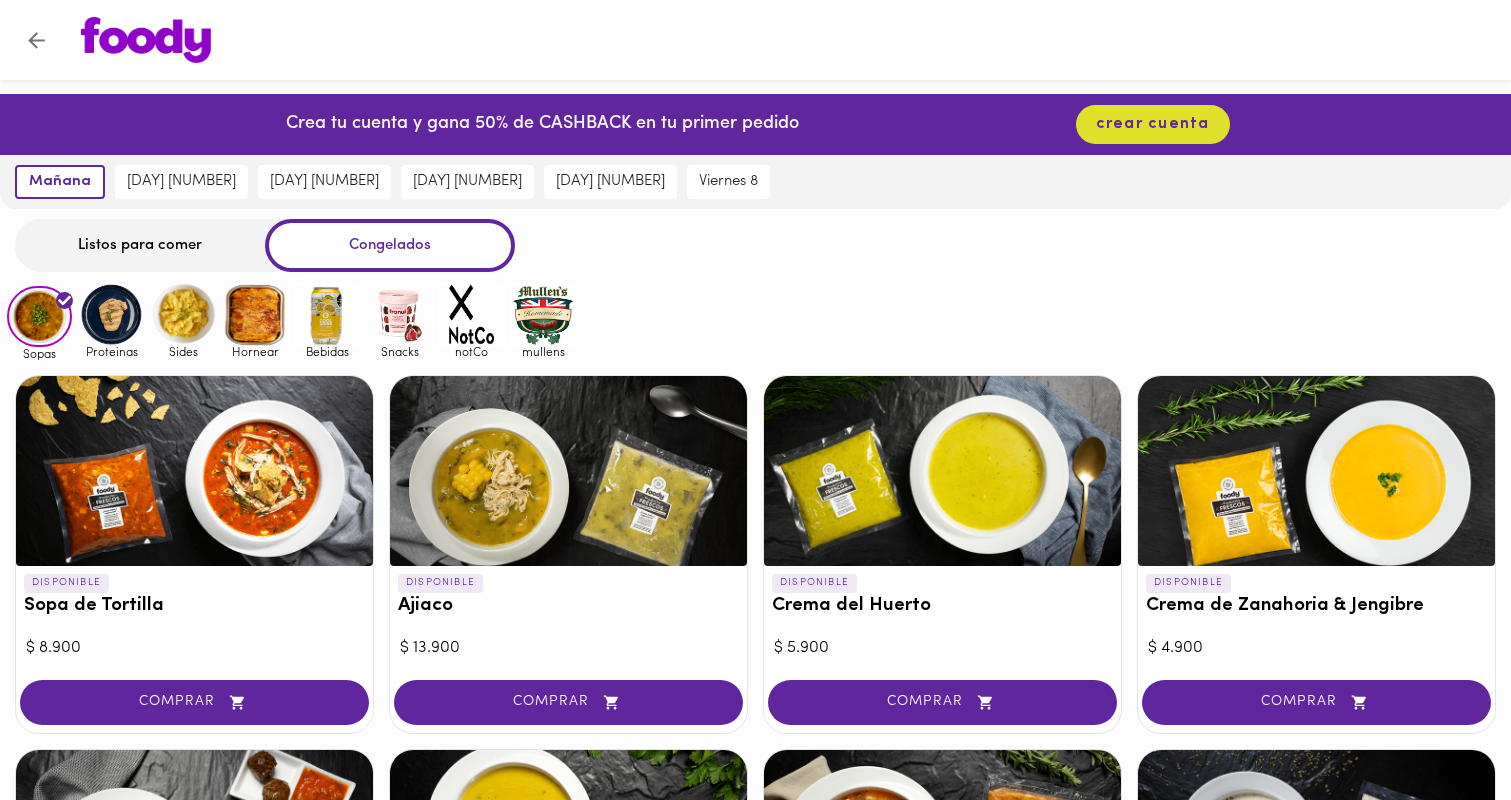 scroll, scrollTop: 0, scrollLeft: 0, axis: both 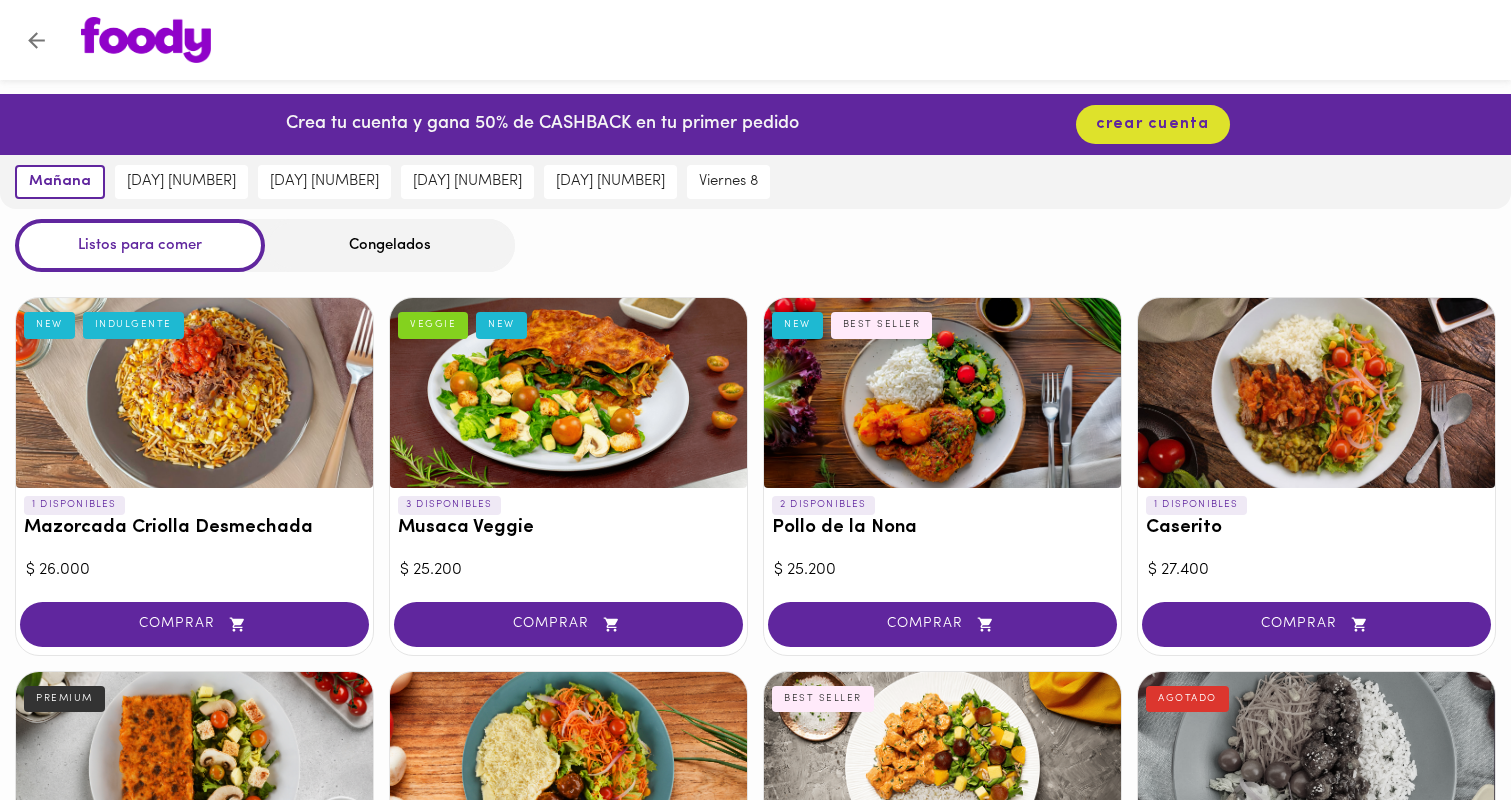 click on "Congelados" at bounding box center [390, 245] 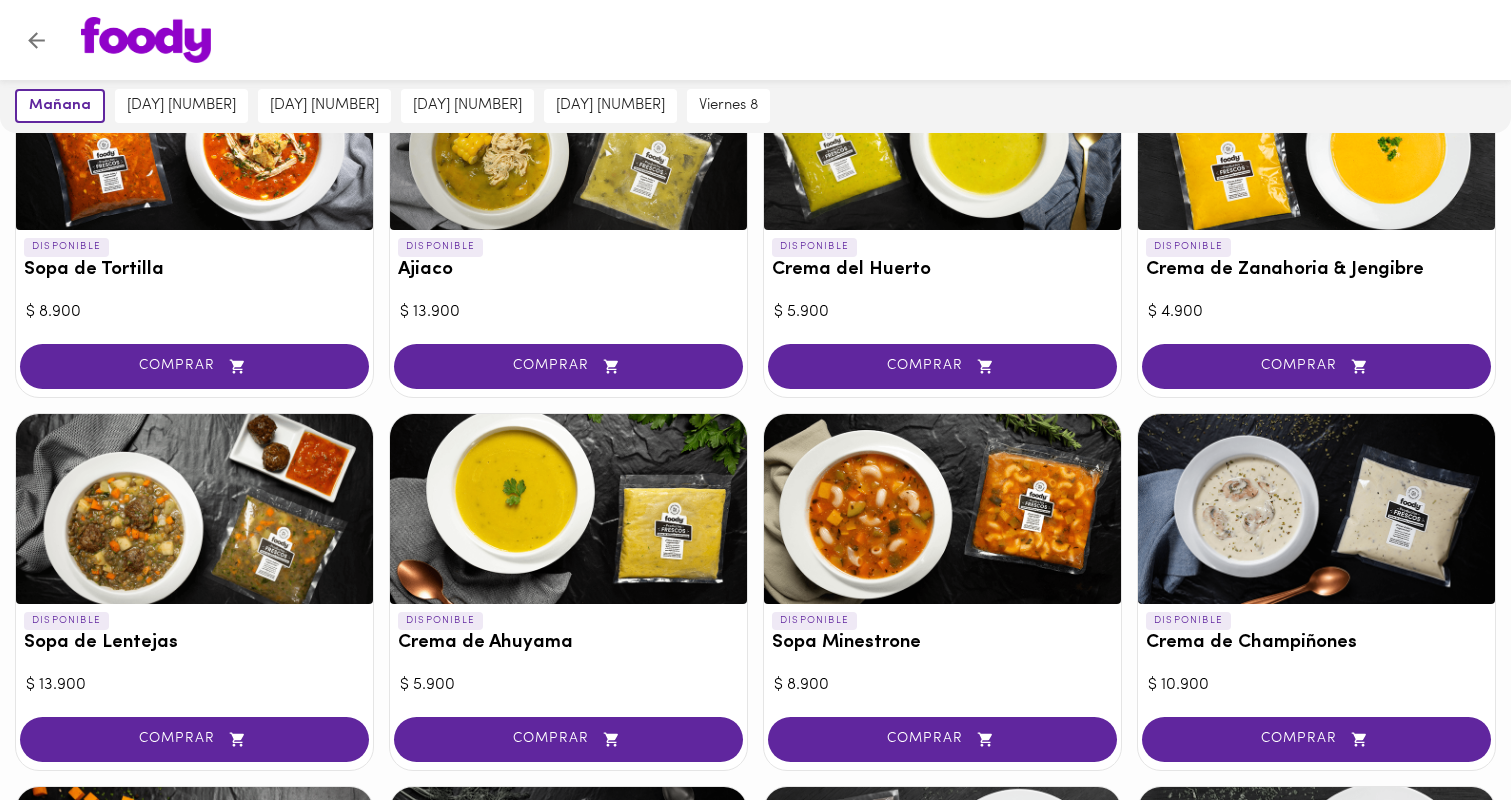 scroll, scrollTop: 345, scrollLeft: 0, axis: vertical 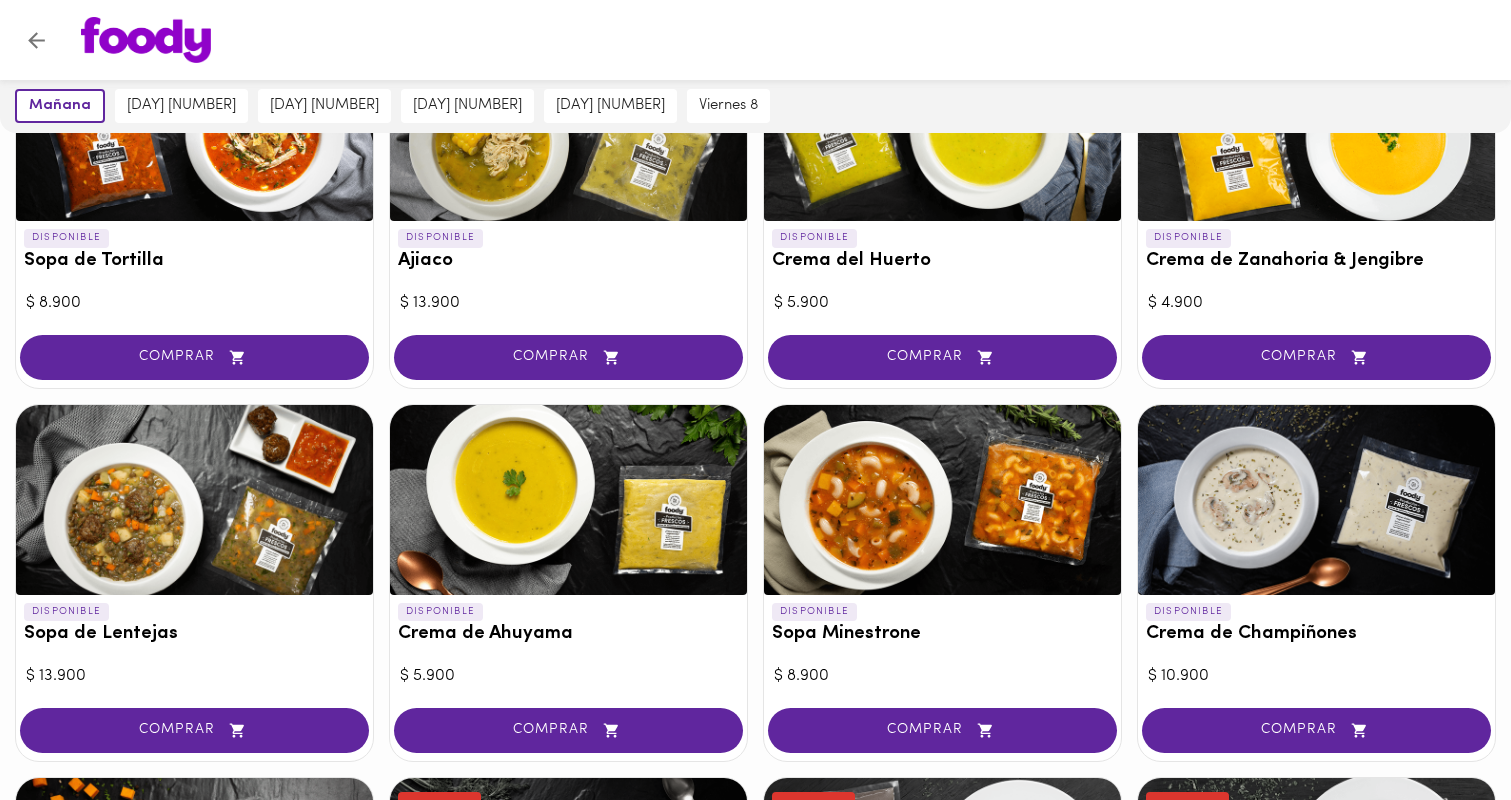 click at bounding box center (1316, 500) 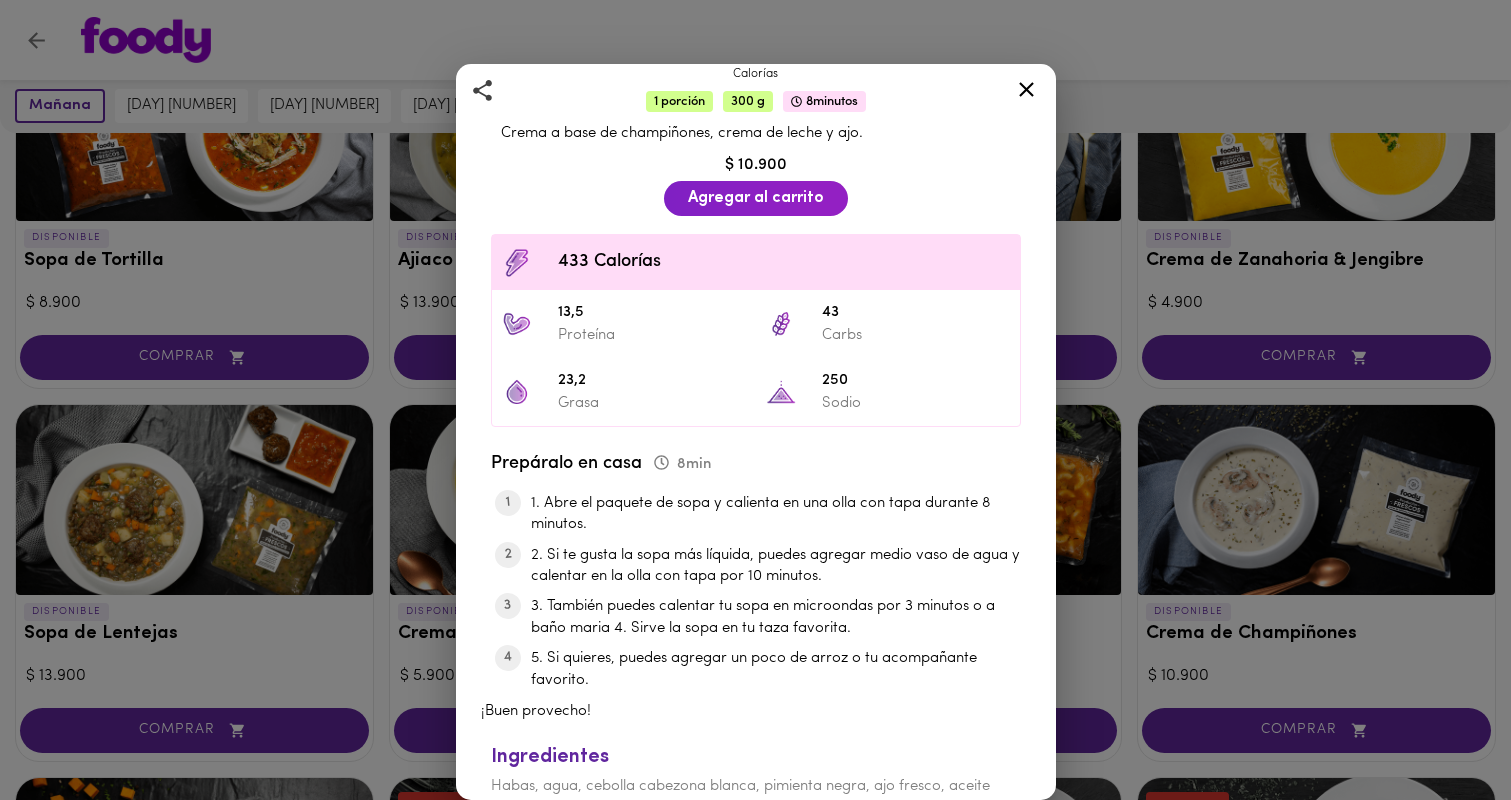 scroll, scrollTop: 485, scrollLeft: 0, axis: vertical 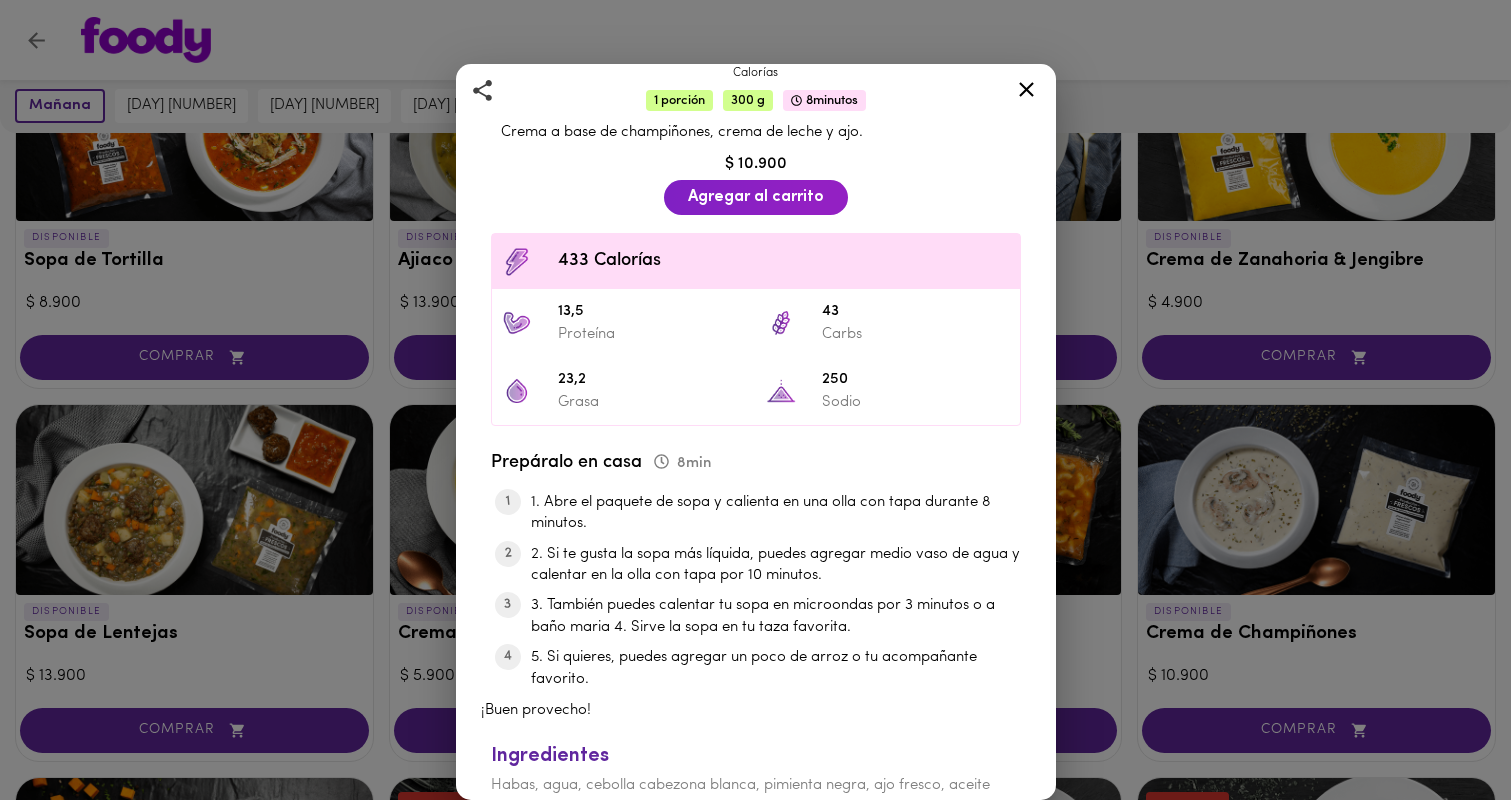 click on "Crema de Champiñones   Casera de Mamá < 550 Calorías 1   porción 300   g 8  minutos  Crema a base de champiñones, crema de leche y ajo.
$ 10.900 Agregar al carrito 433 Calorías 13,5 Proteína 43 Carbs 23,2 Grasa 250 Sodio Prepáralo en casa    8  min 1. Abre el paquete de sopa y calienta en una olla con tapa durante 8 minutos. 2. Si te gusta la sopa más líquida, puedes agregar medio vaso de agua y calentar en la olla con tapa por 10 minutos. 3. También puedes calentar tu sopa en microondas por 3 minutos o a baño maria                                                                                                   4. Sirve la sopa en tu taza favorita. 5. Si quieres, puedes agregar un poco de arroz o tu acompañante favorito.		 ¡Buen provecho! Ingredientes Habas, agua, cebolla cabezona blanca, pimienta negra, ajo fresco, aceite vegetal, agua, sal, pimient ...  ver más Contiene:   Gluten y Lácteos" at bounding box center (755, 400) 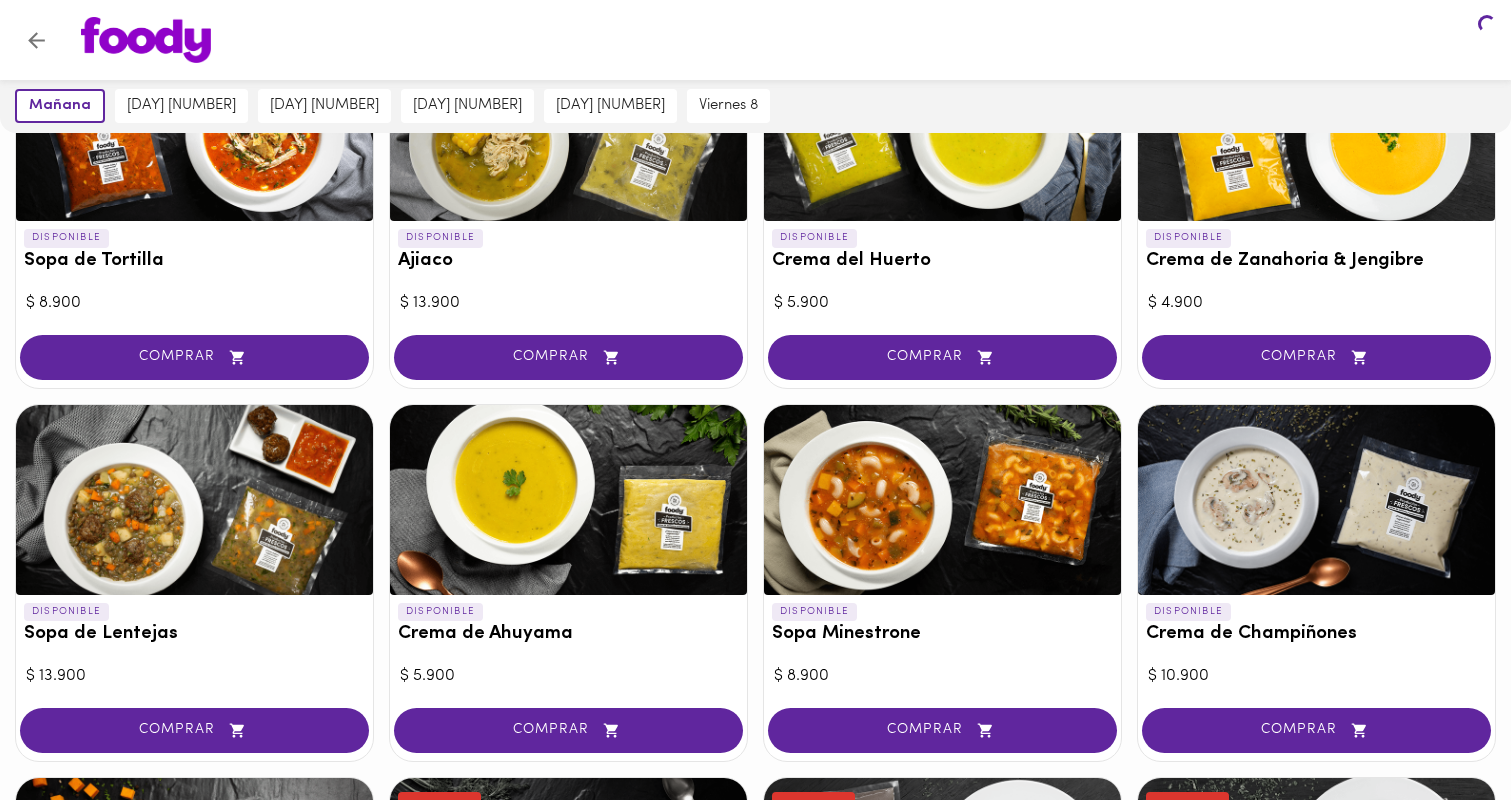 scroll, scrollTop: 0, scrollLeft: 0, axis: both 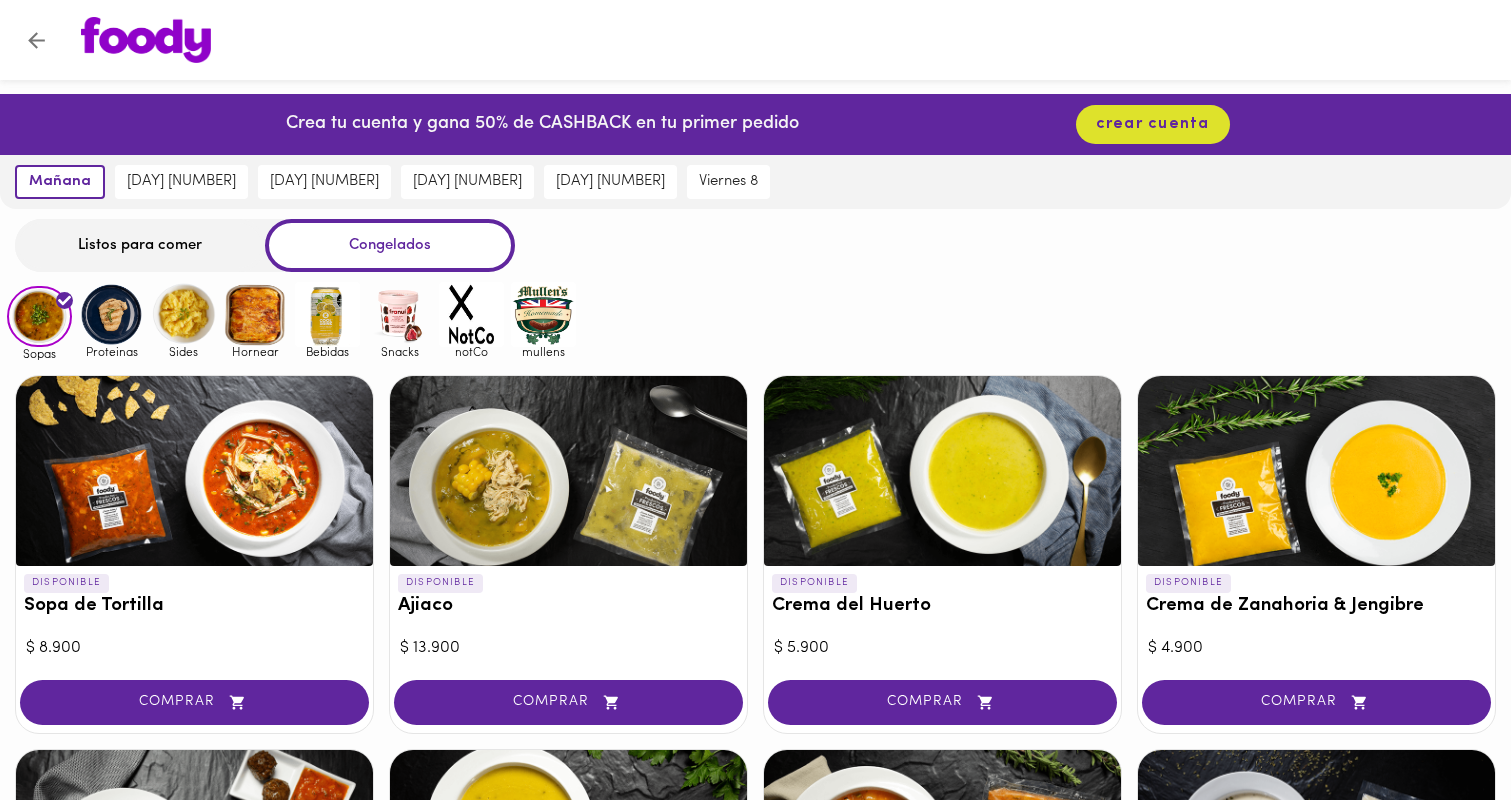 click at bounding box center [183, 314] 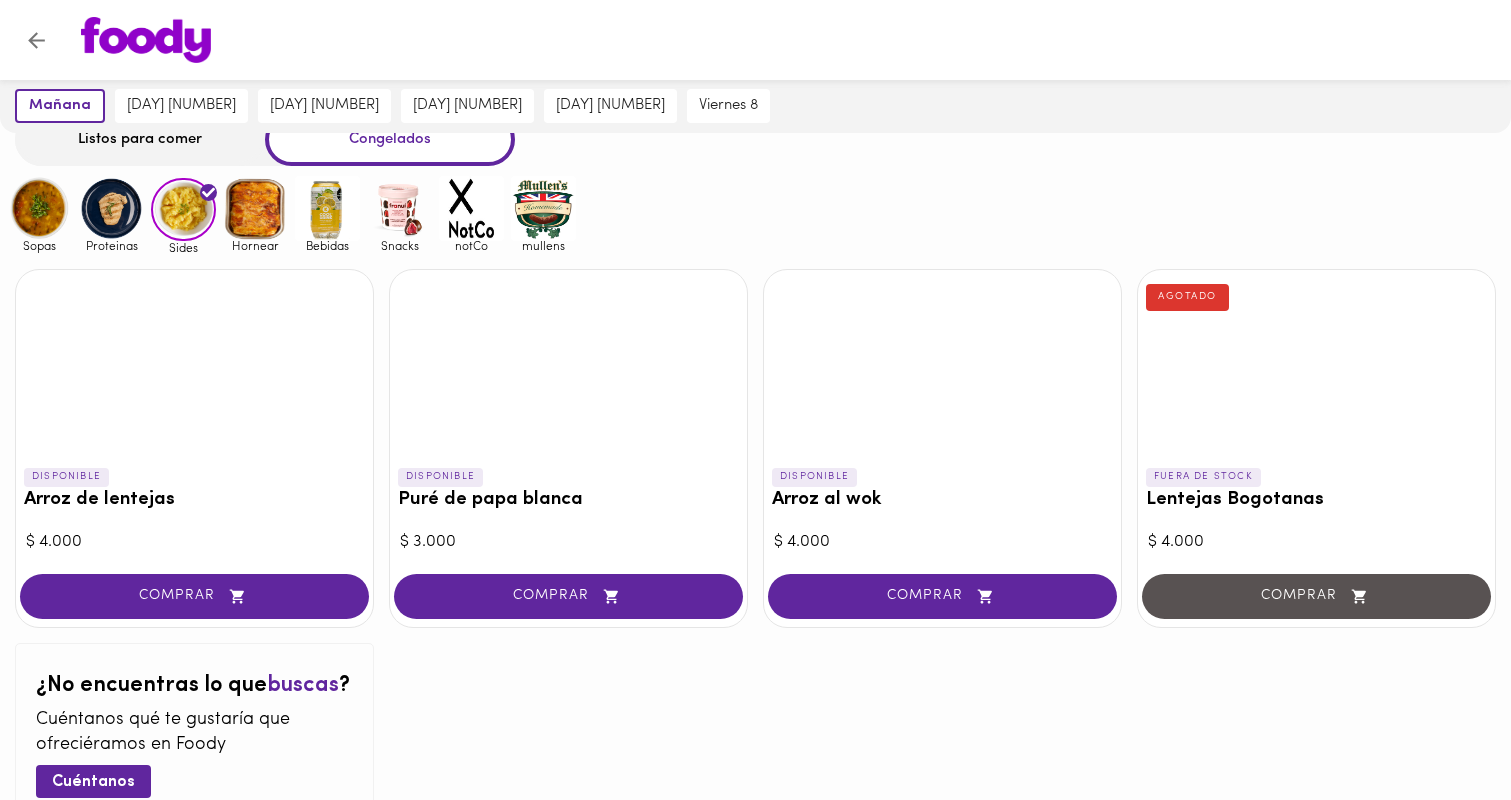 scroll, scrollTop: 104, scrollLeft: 0, axis: vertical 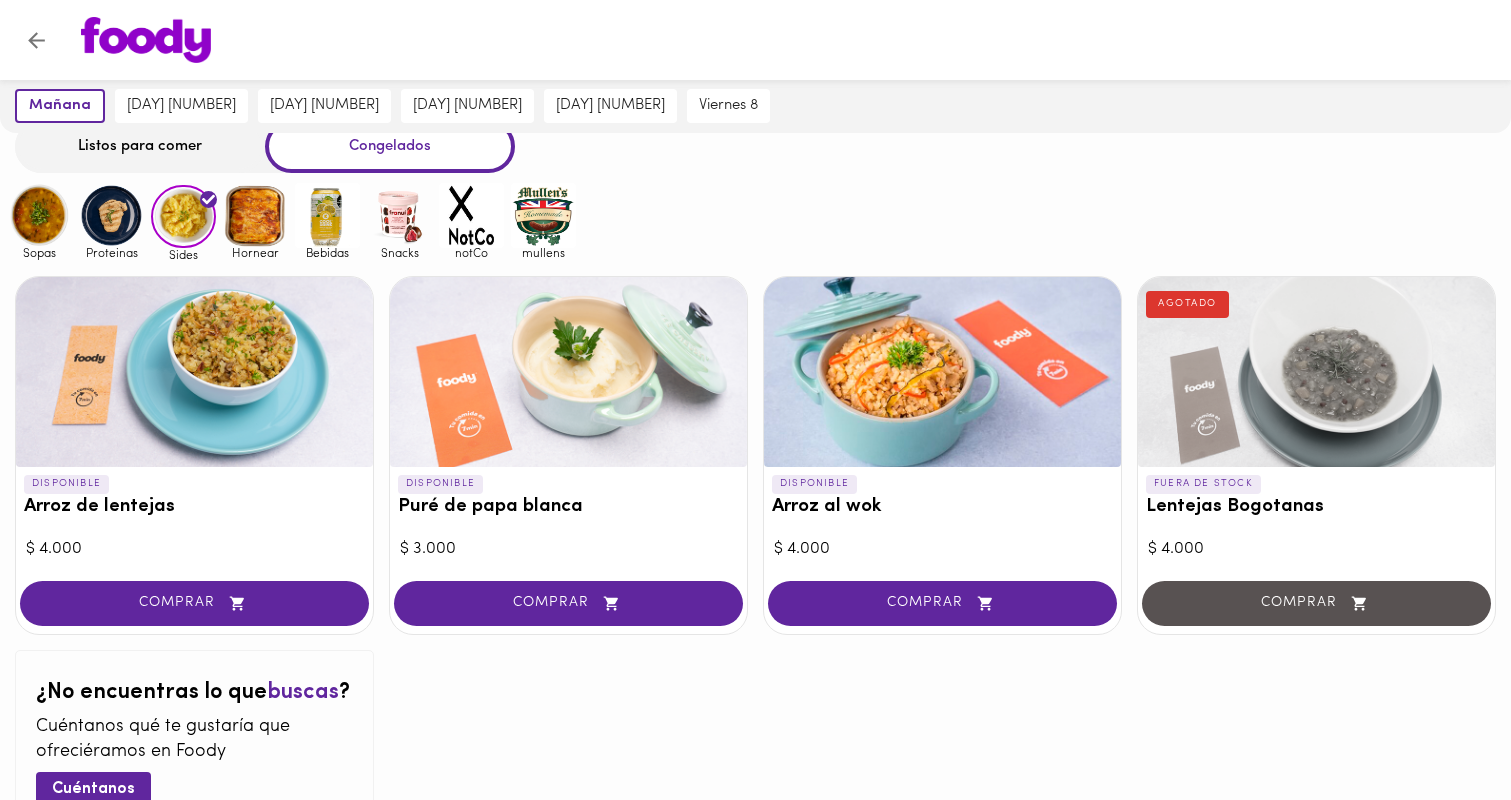 click at bounding box center (255, 215) 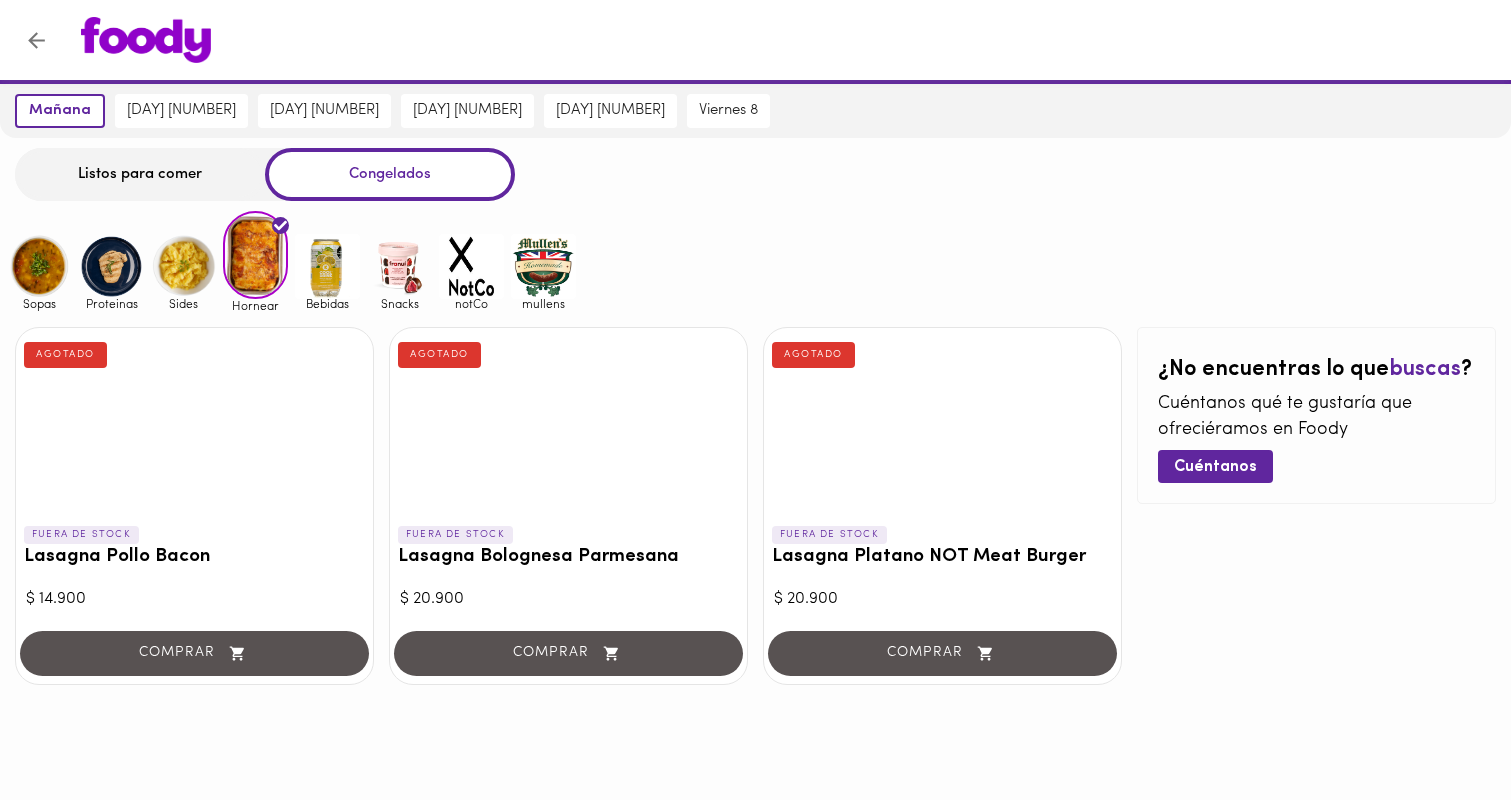 scroll, scrollTop: 69, scrollLeft: 0, axis: vertical 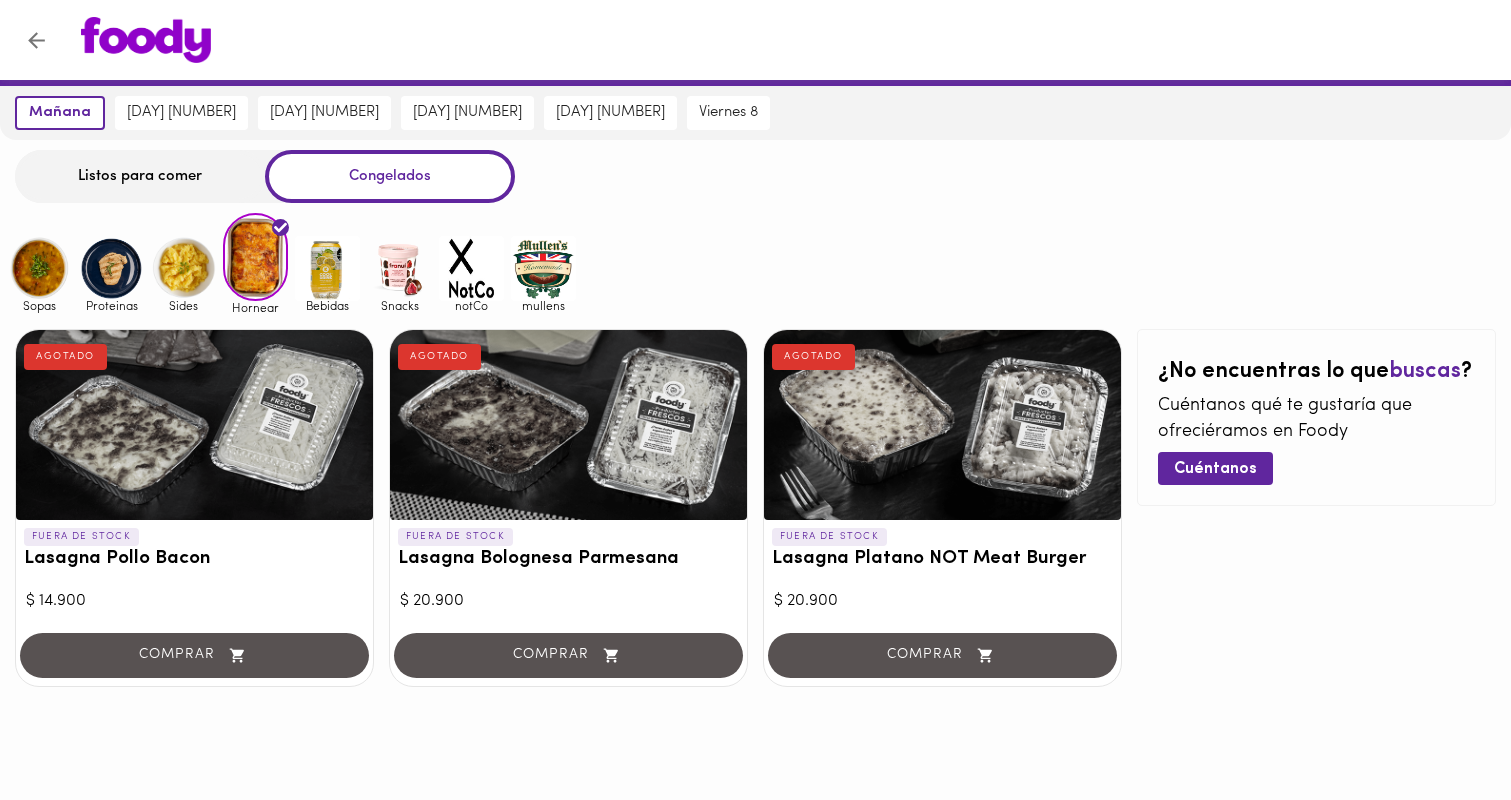 click at bounding box center [183, 268] 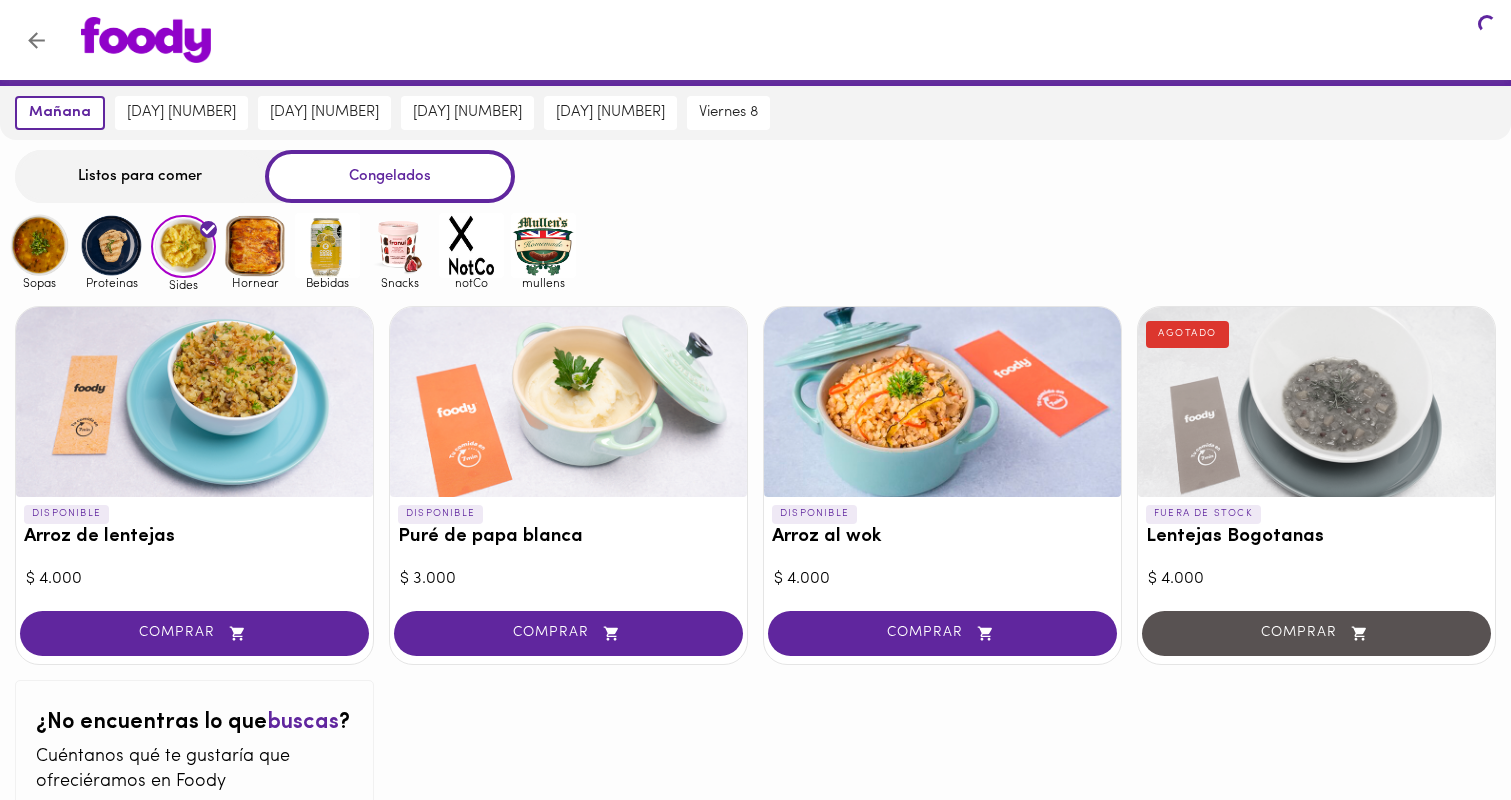 scroll, scrollTop: 0, scrollLeft: 0, axis: both 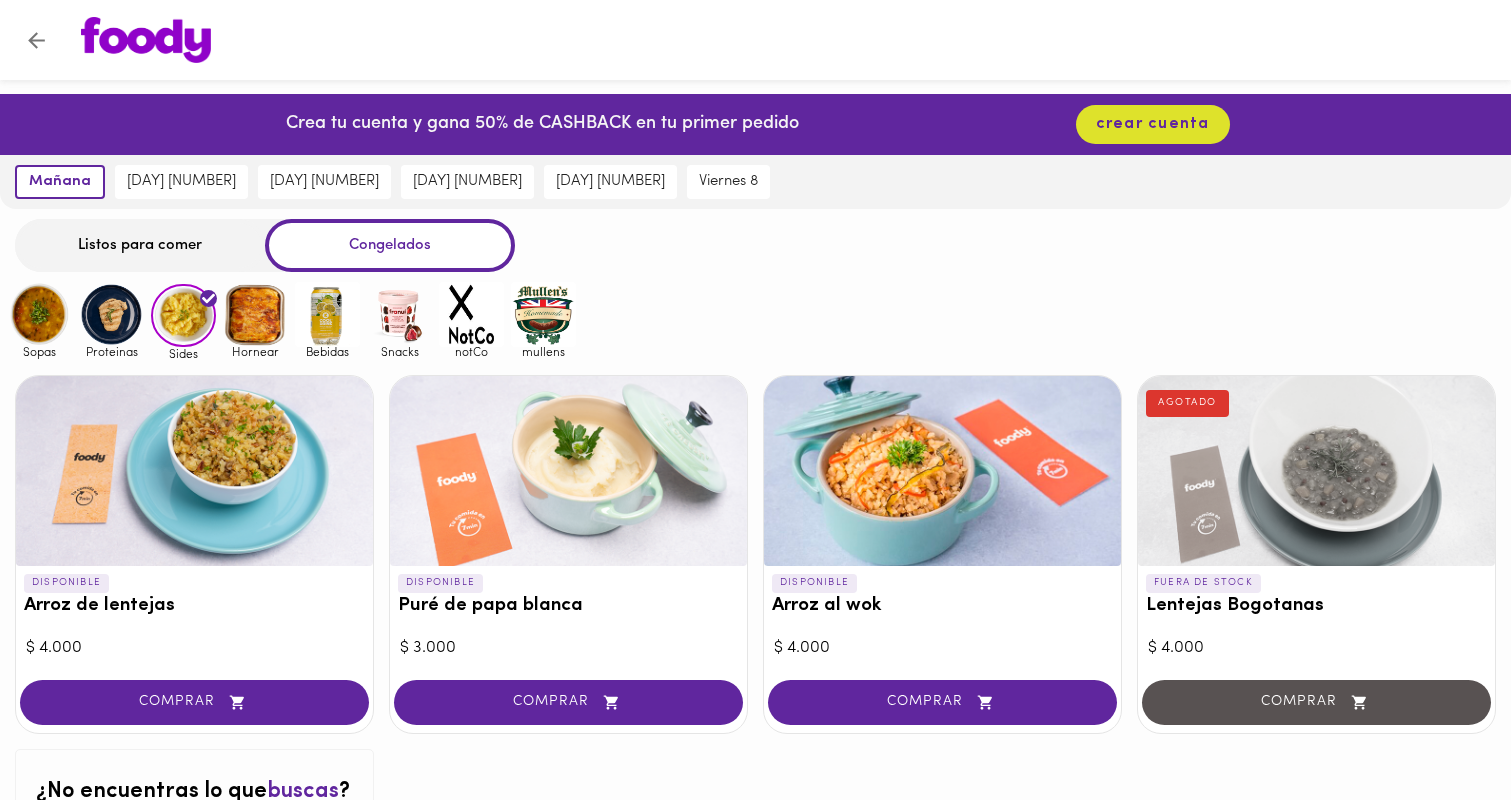 click on "Listos para comer" at bounding box center (140, 245) 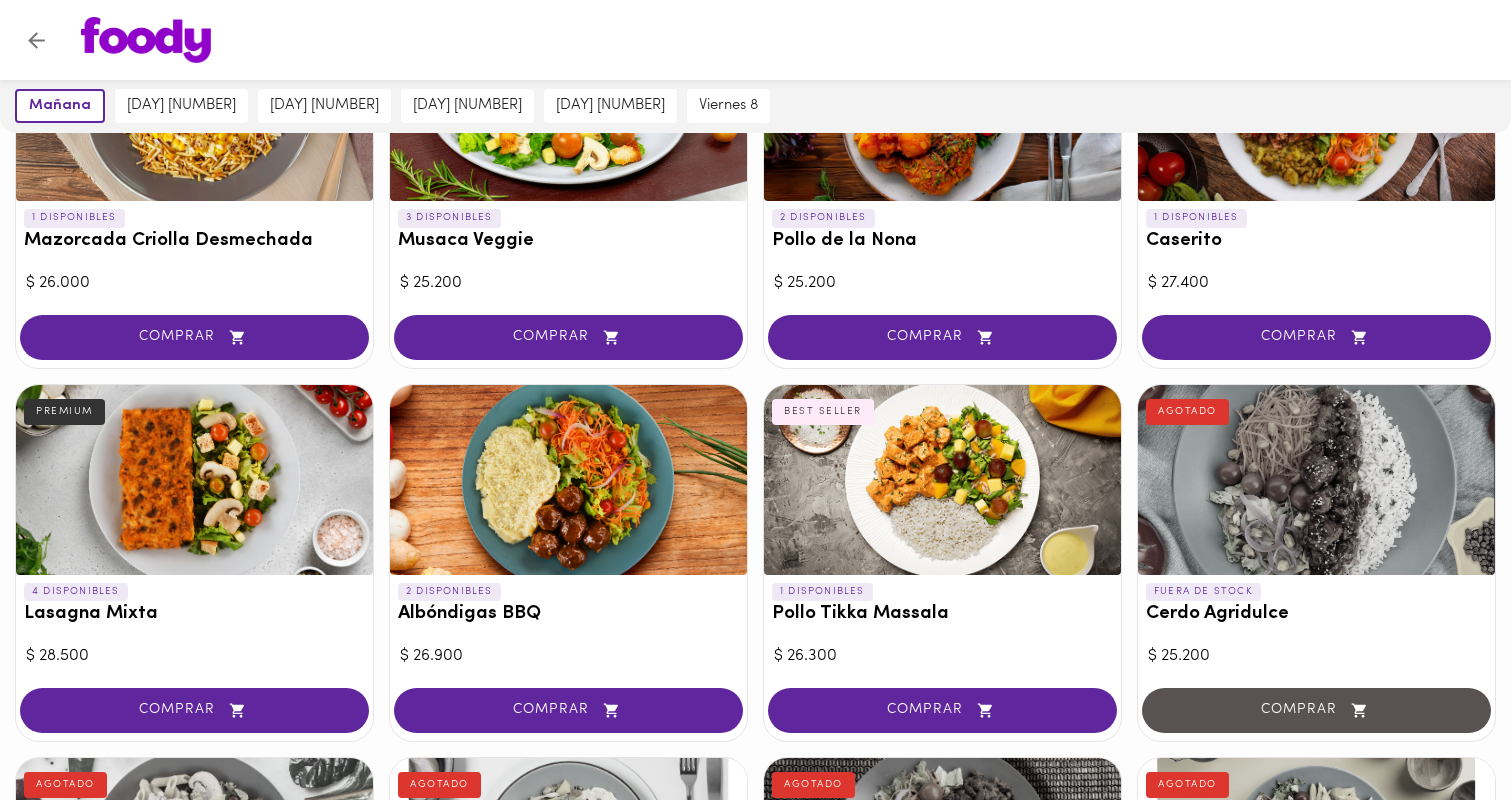 scroll, scrollTop: 314, scrollLeft: 0, axis: vertical 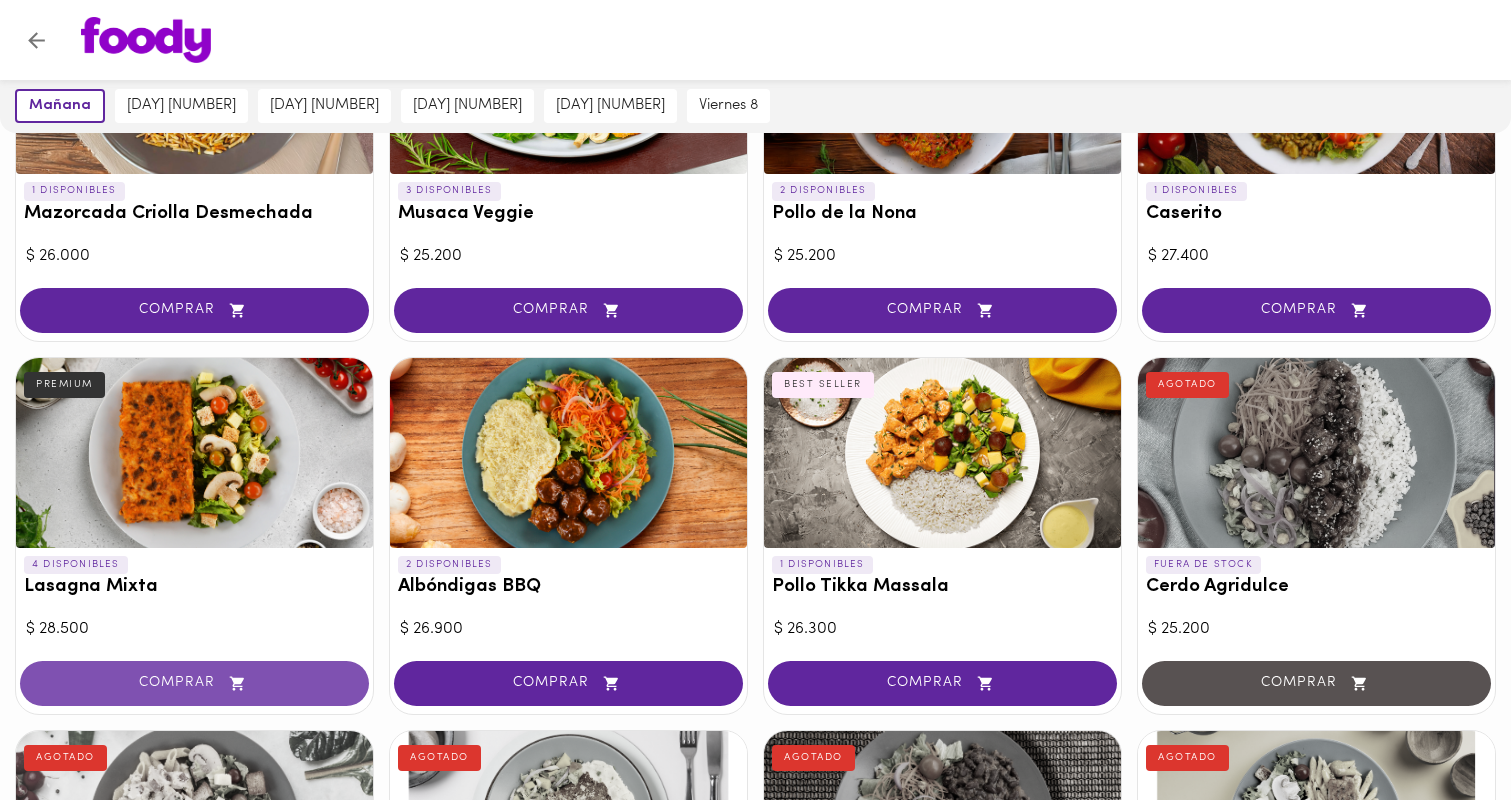 click on "COMPRAR" at bounding box center (194, 683) 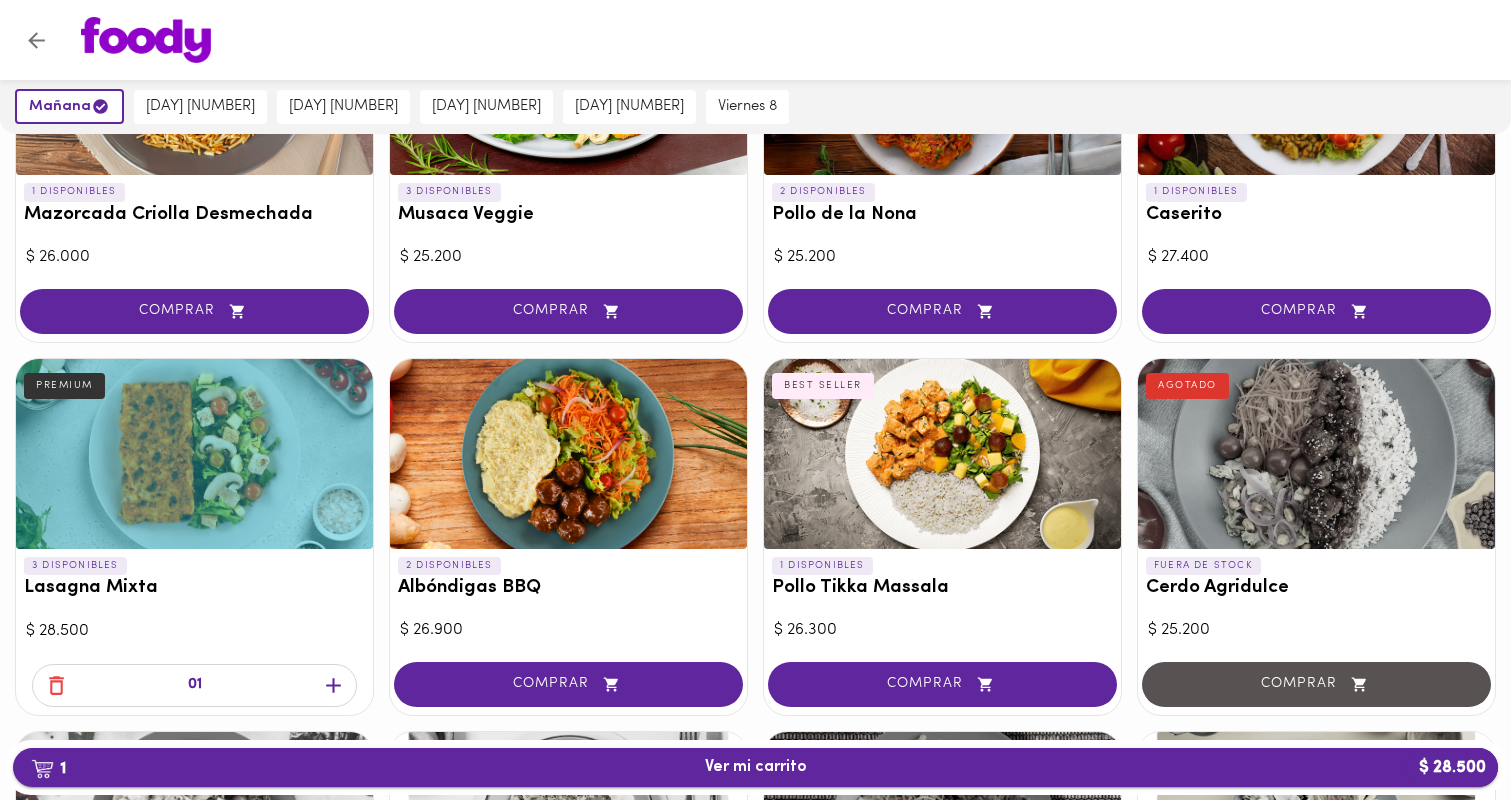 click on "1 Ver mi carrito $ 28.500" at bounding box center (756, 767) 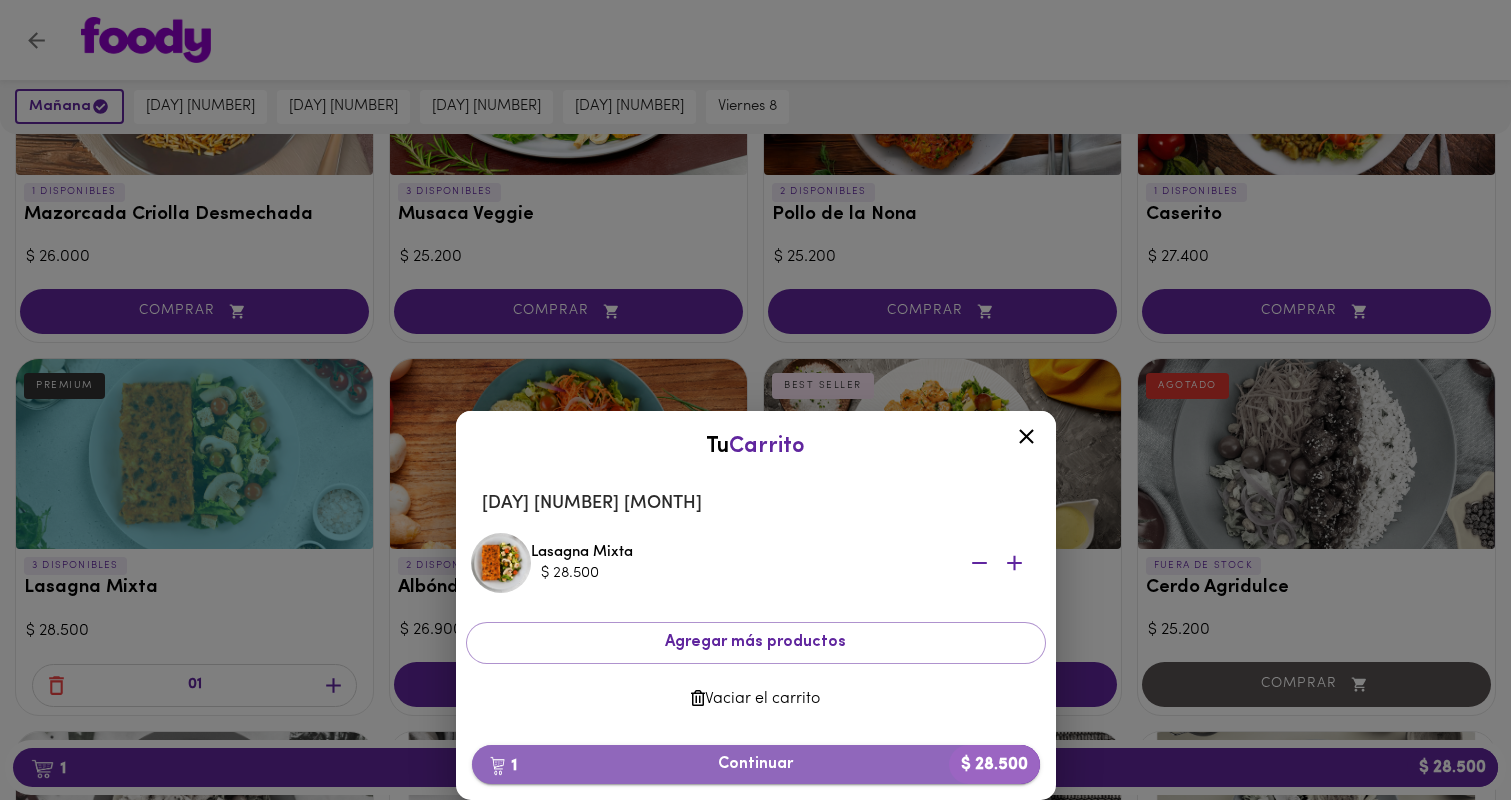 click on "1 Continuar $ 28.500" at bounding box center [756, 764] 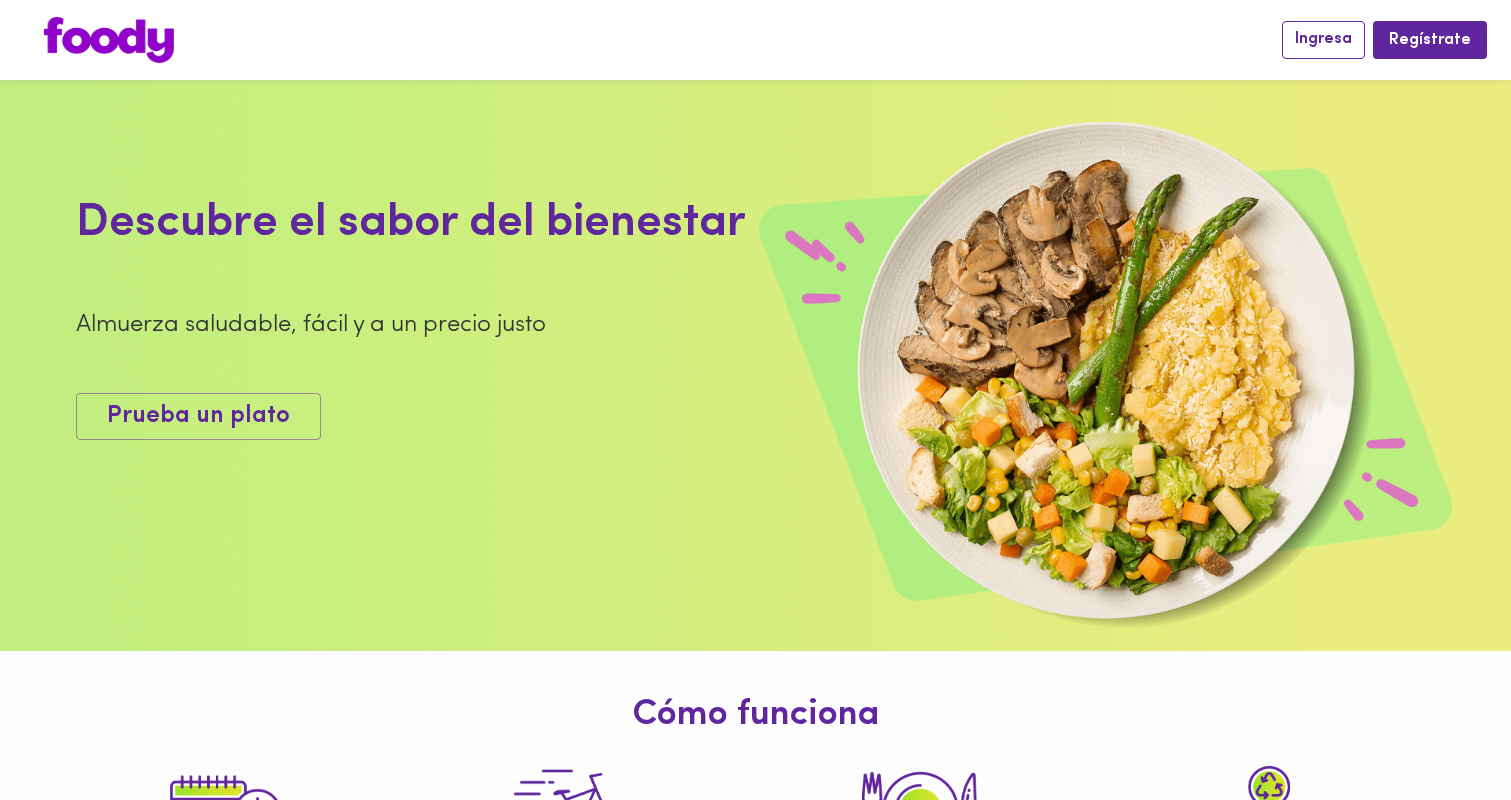 click on "Ingresa" at bounding box center (1323, 39) 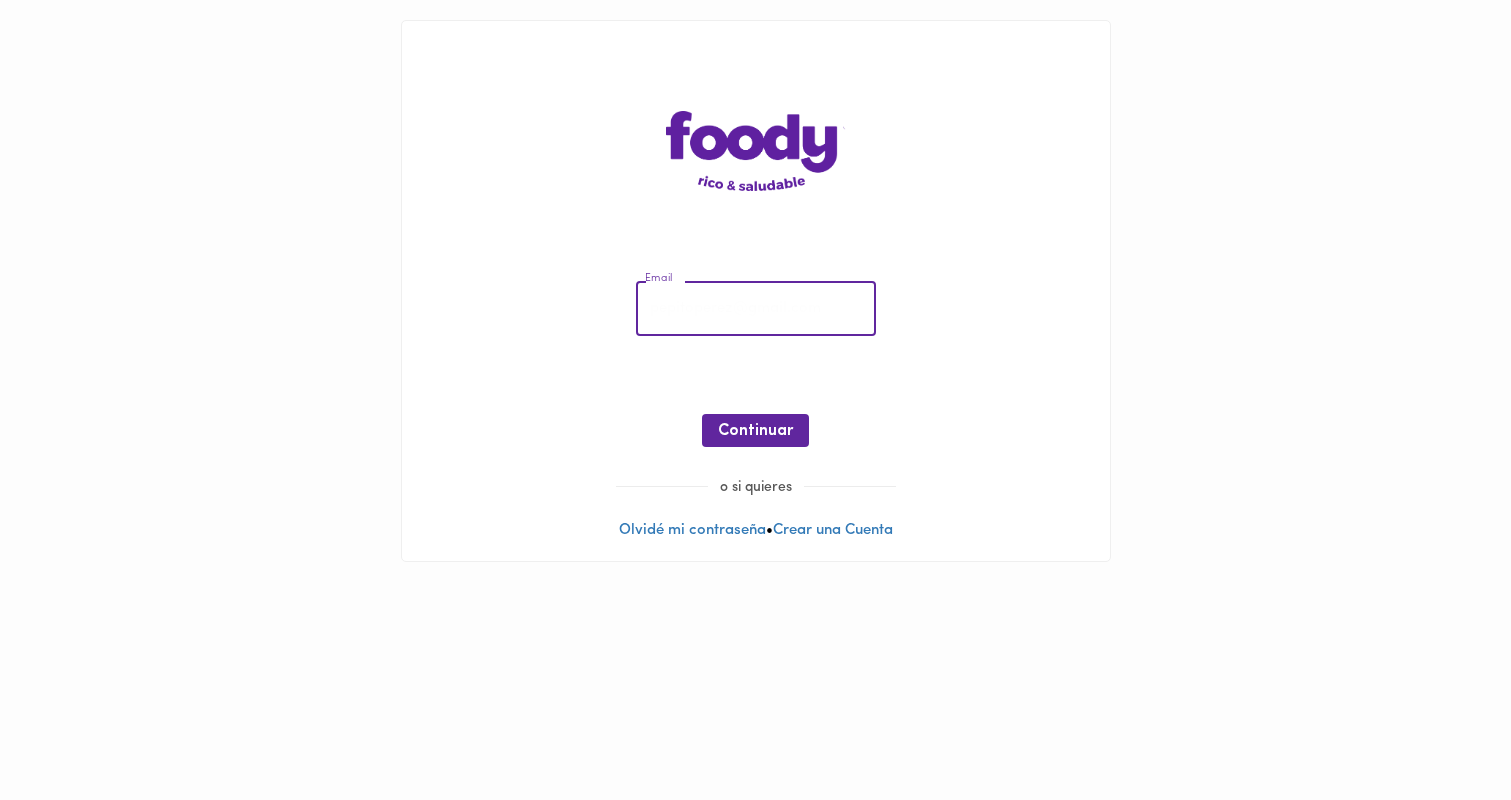 type on "[EMAIL]" 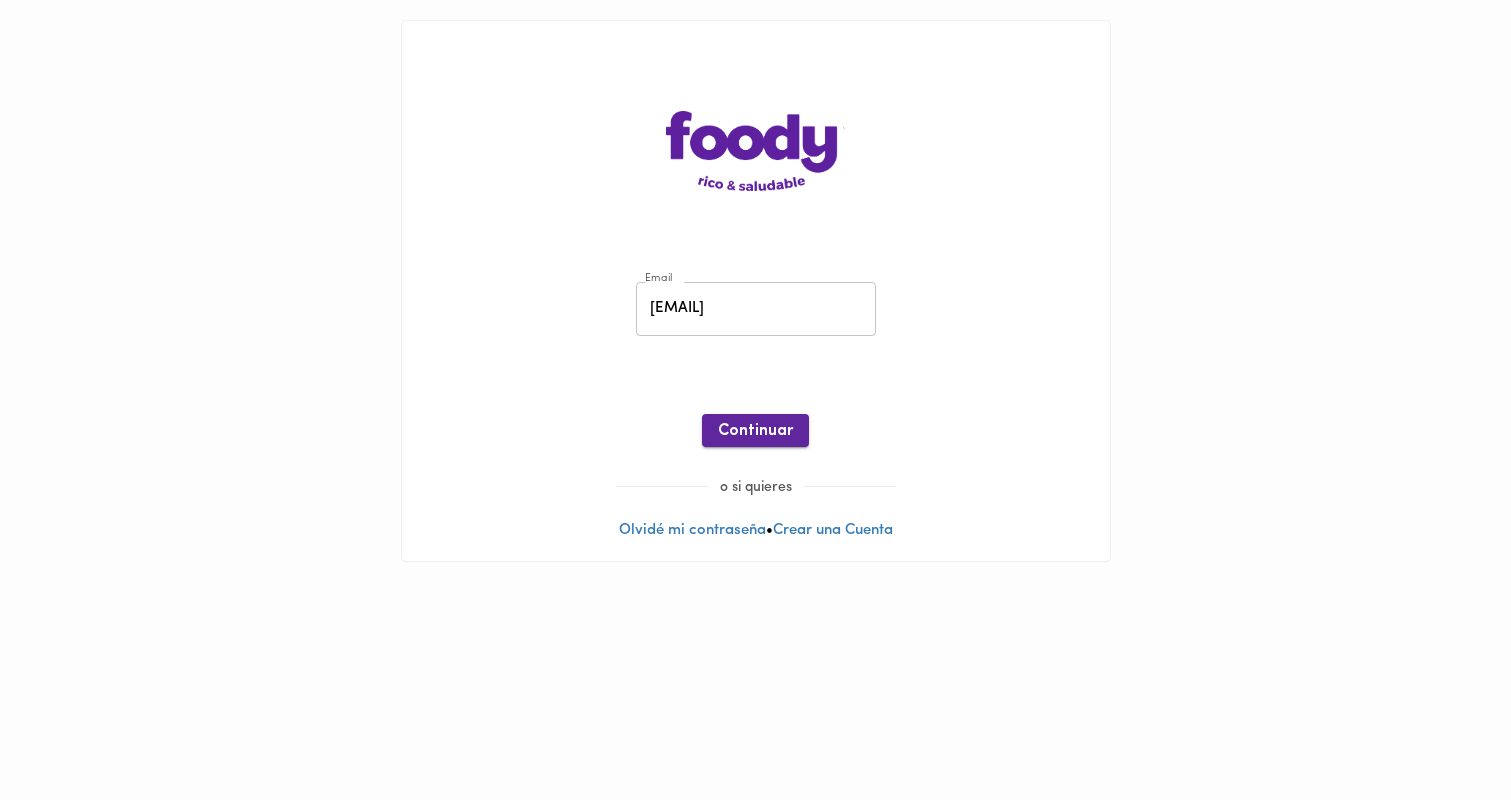 click on "Continuar" at bounding box center [755, 430] 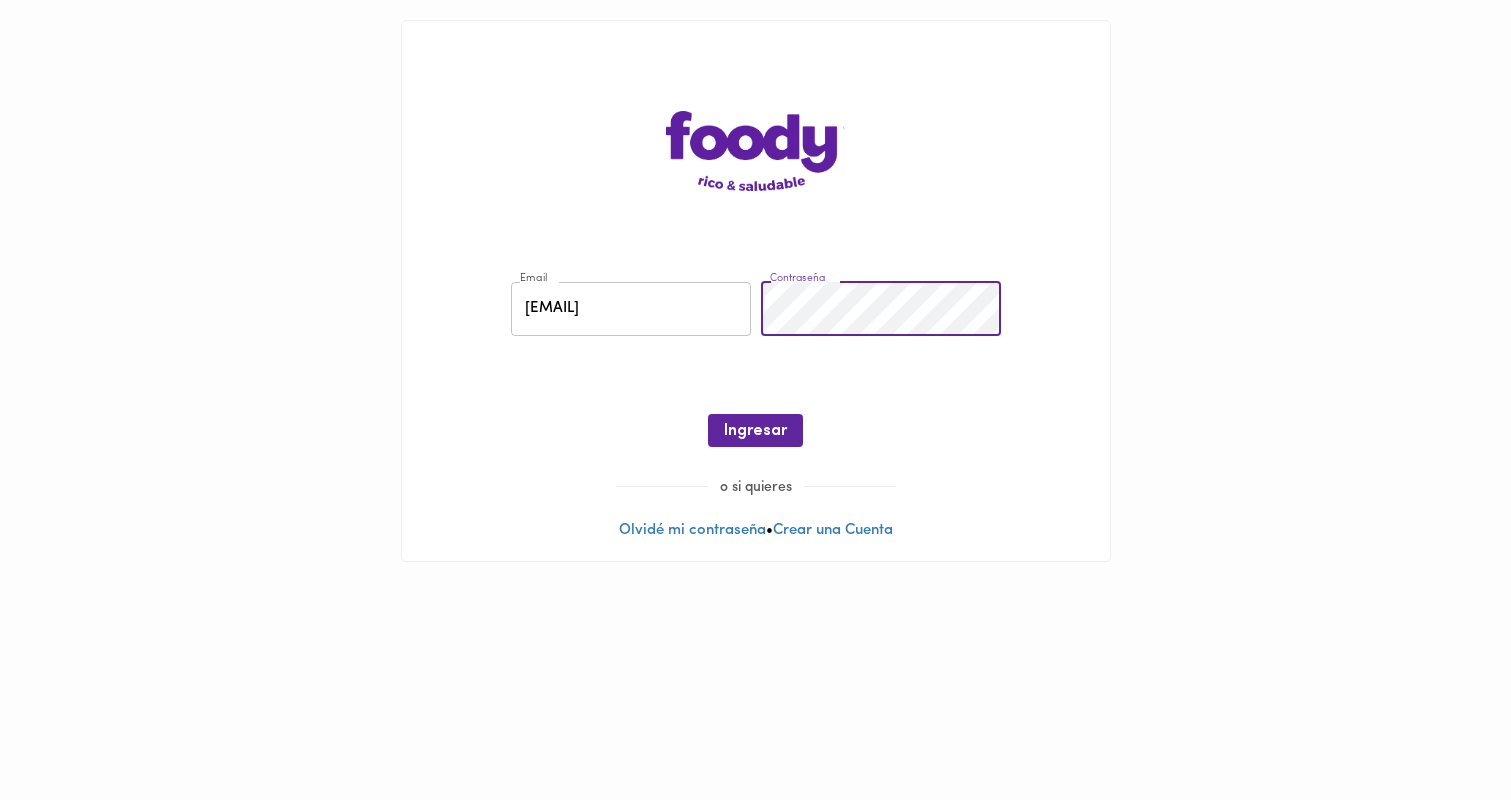 click on "Email [EMAIL] Email Contraseña Contraseña ¡Oops!   Recuperar Clave Ingresar" at bounding box center (756, 369) 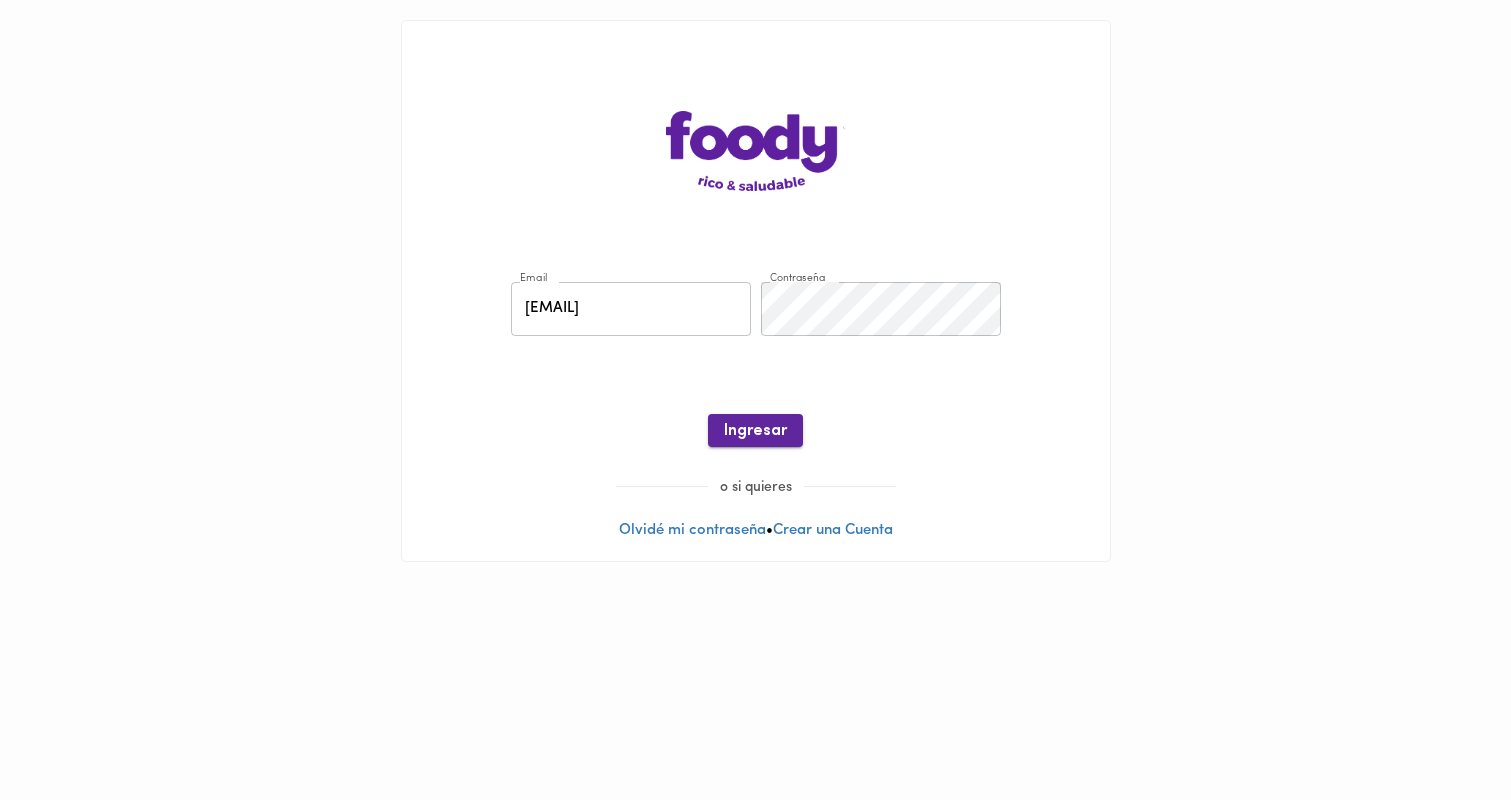 click on "Ingresar" at bounding box center (755, 430) 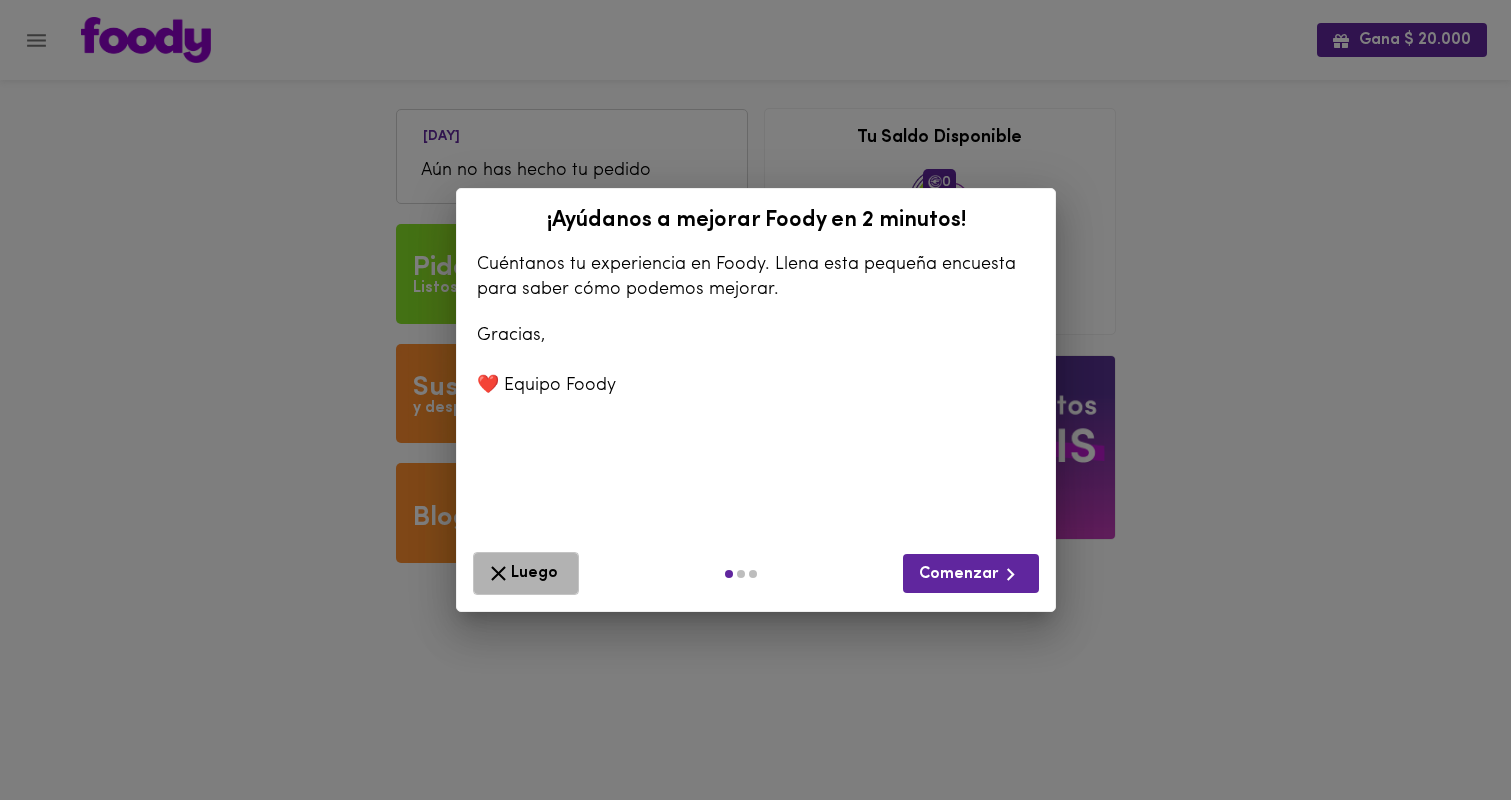 click on "Luego" at bounding box center (526, 573) 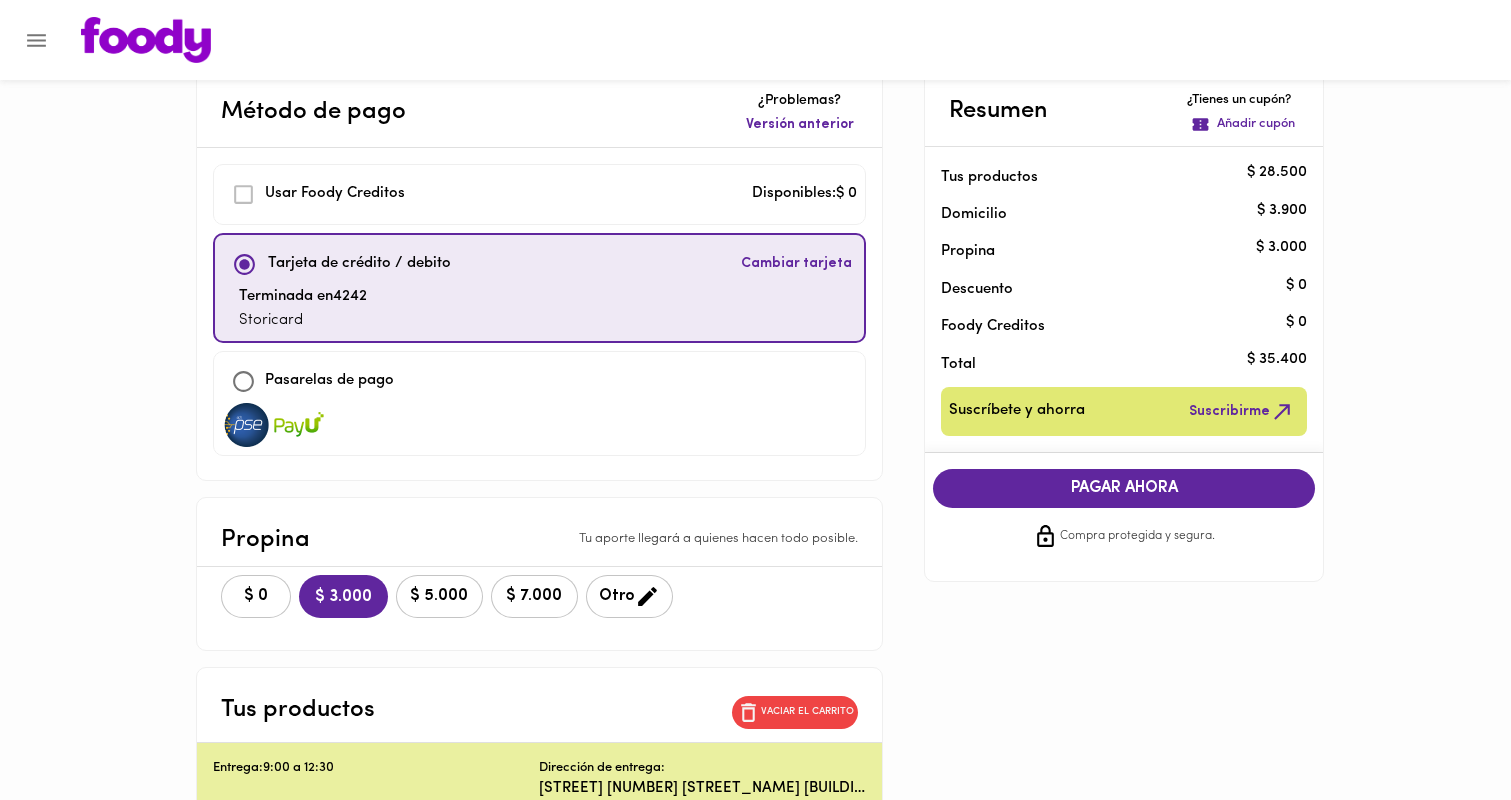 scroll, scrollTop: 50, scrollLeft: 0, axis: vertical 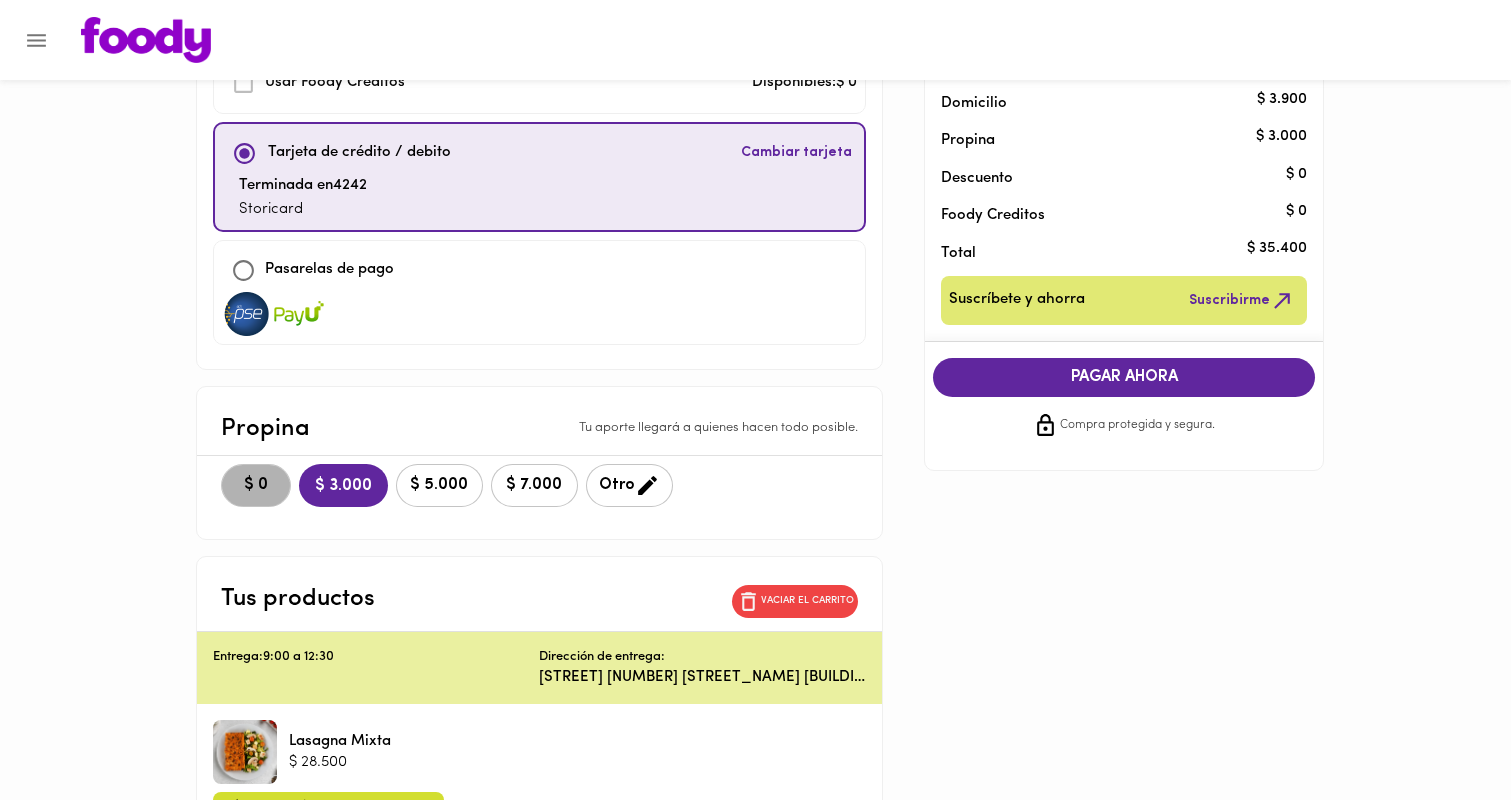 click on "$ 0" at bounding box center (256, 485) 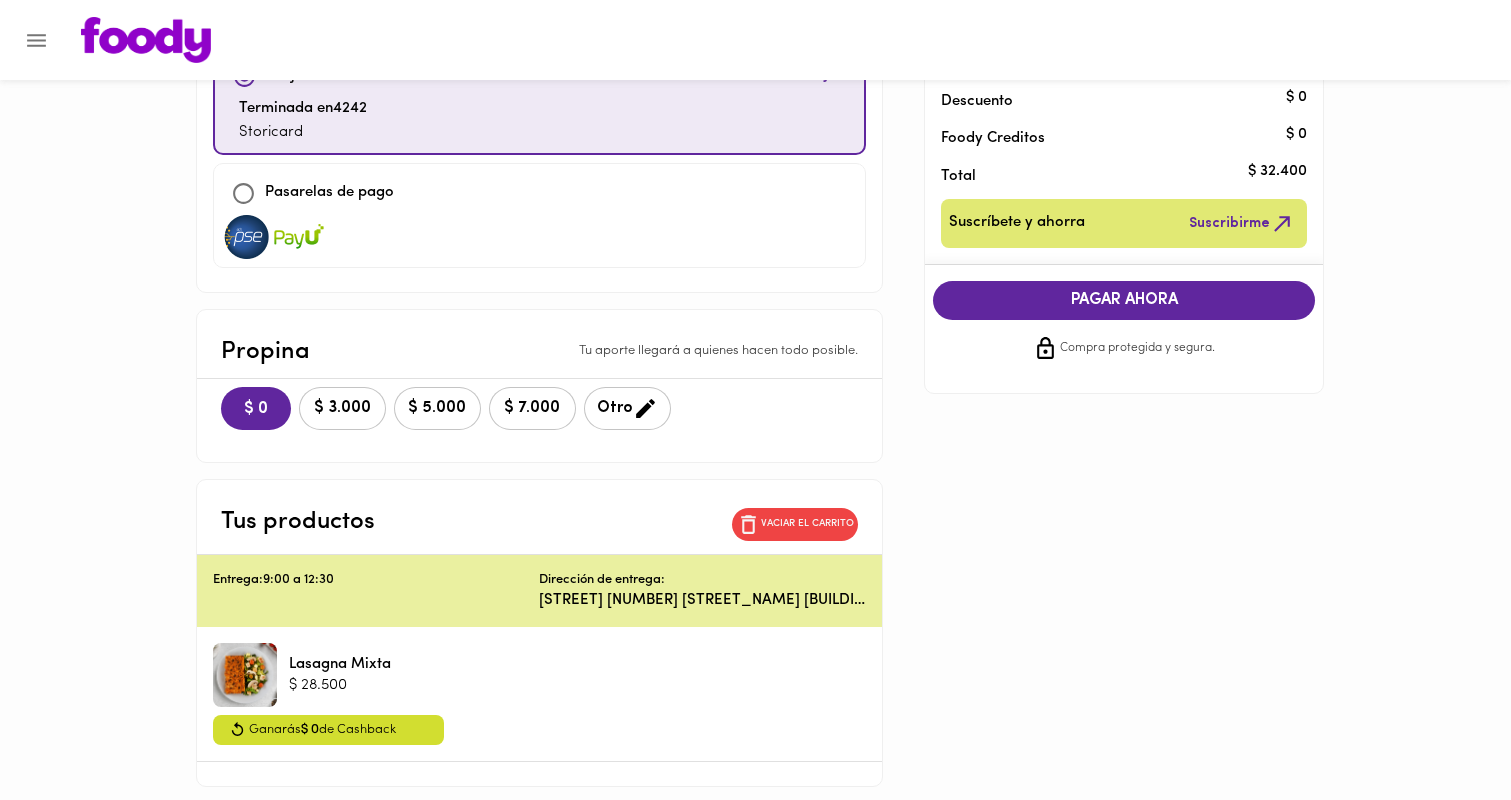scroll, scrollTop: 129, scrollLeft: 0, axis: vertical 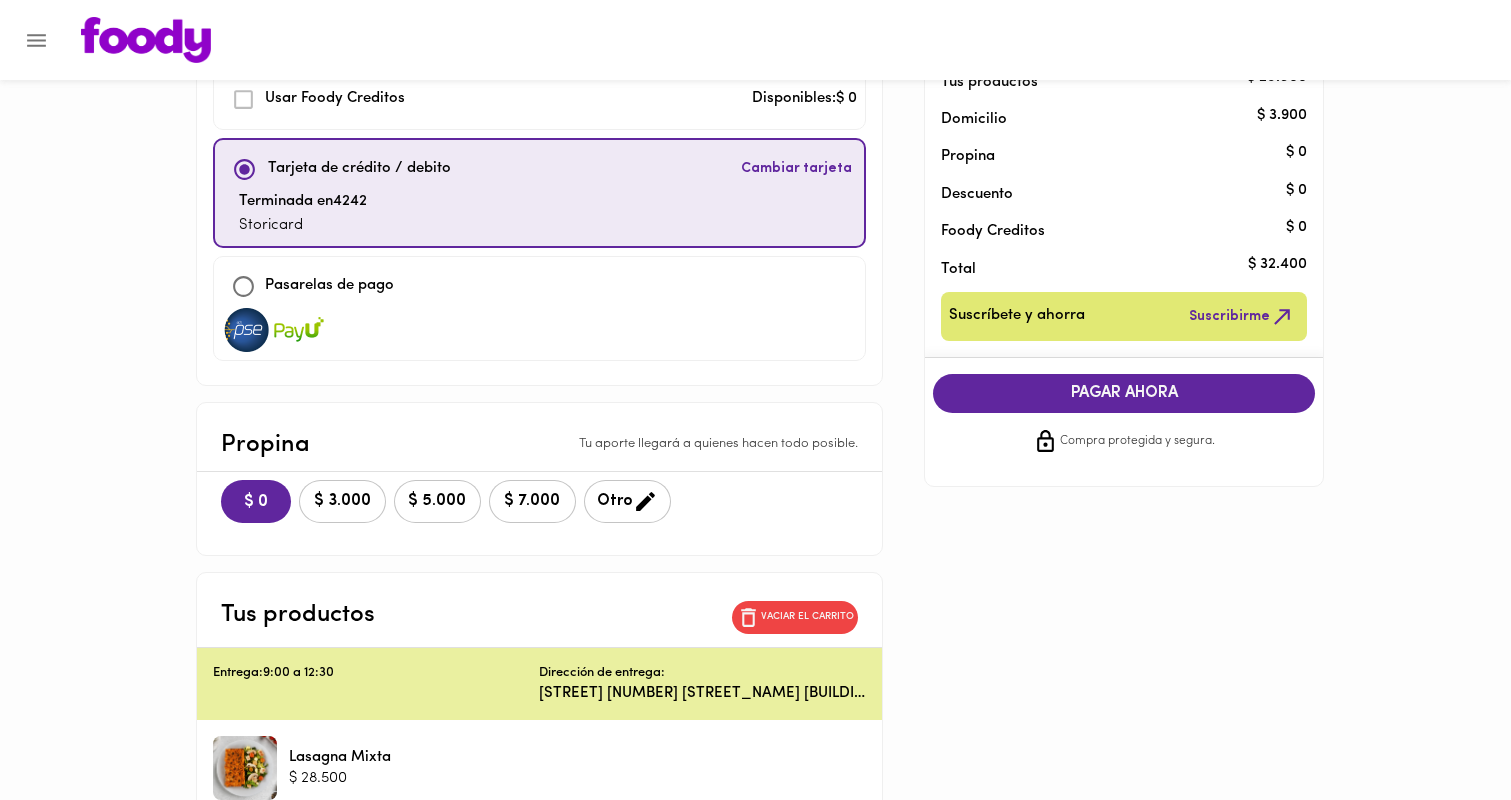 click on "PAGAR AHORA" at bounding box center [1124, 393] 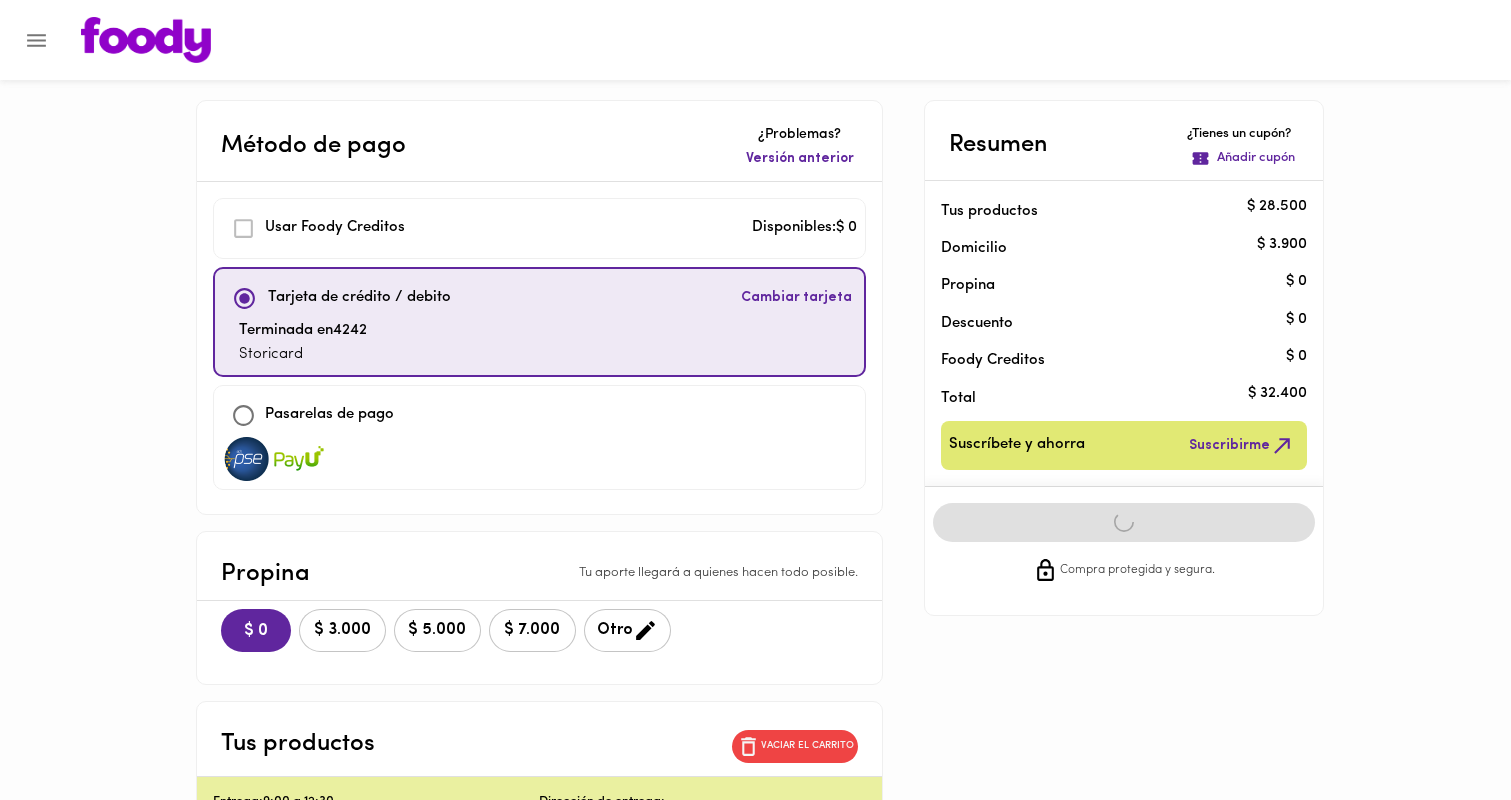 scroll, scrollTop: 0, scrollLeft: 0, axis: both 